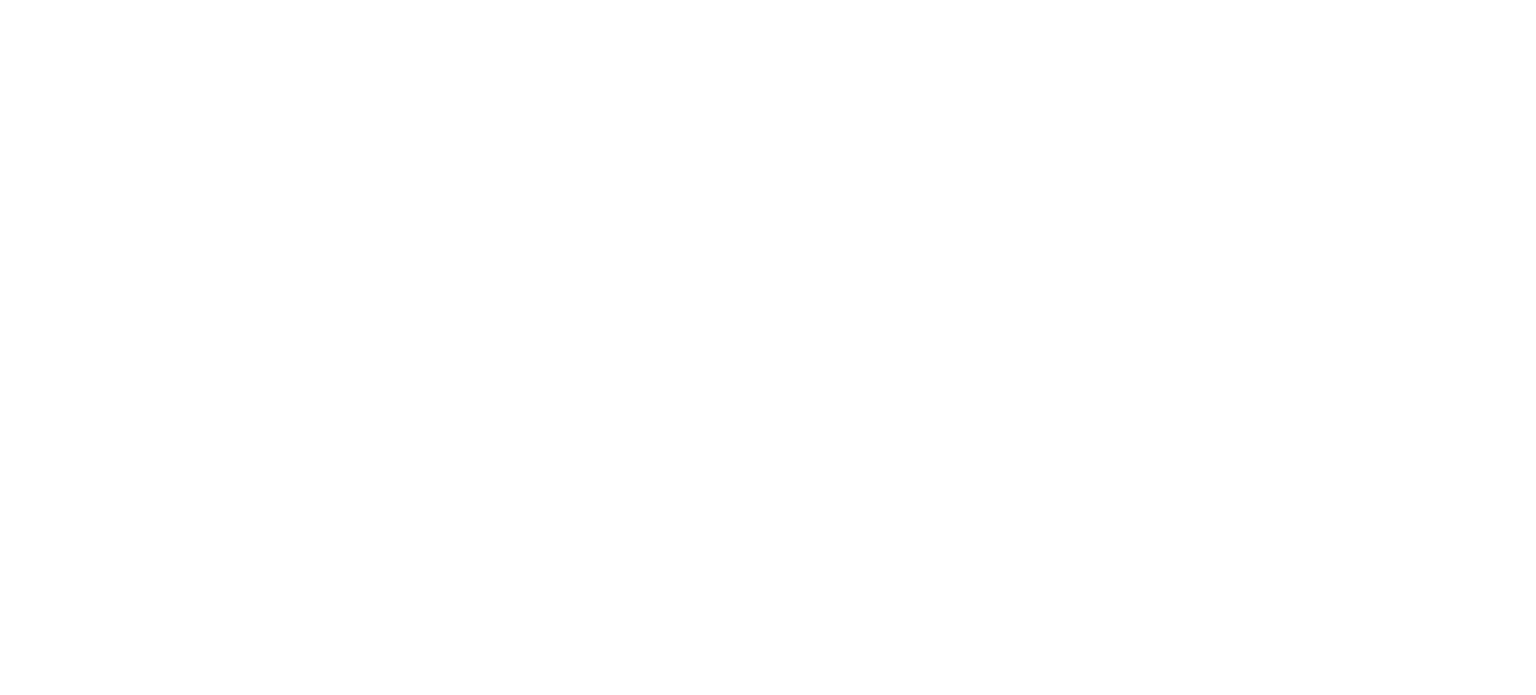 scroll, scrollTop: 0, scrollLeft: 0, axis: both 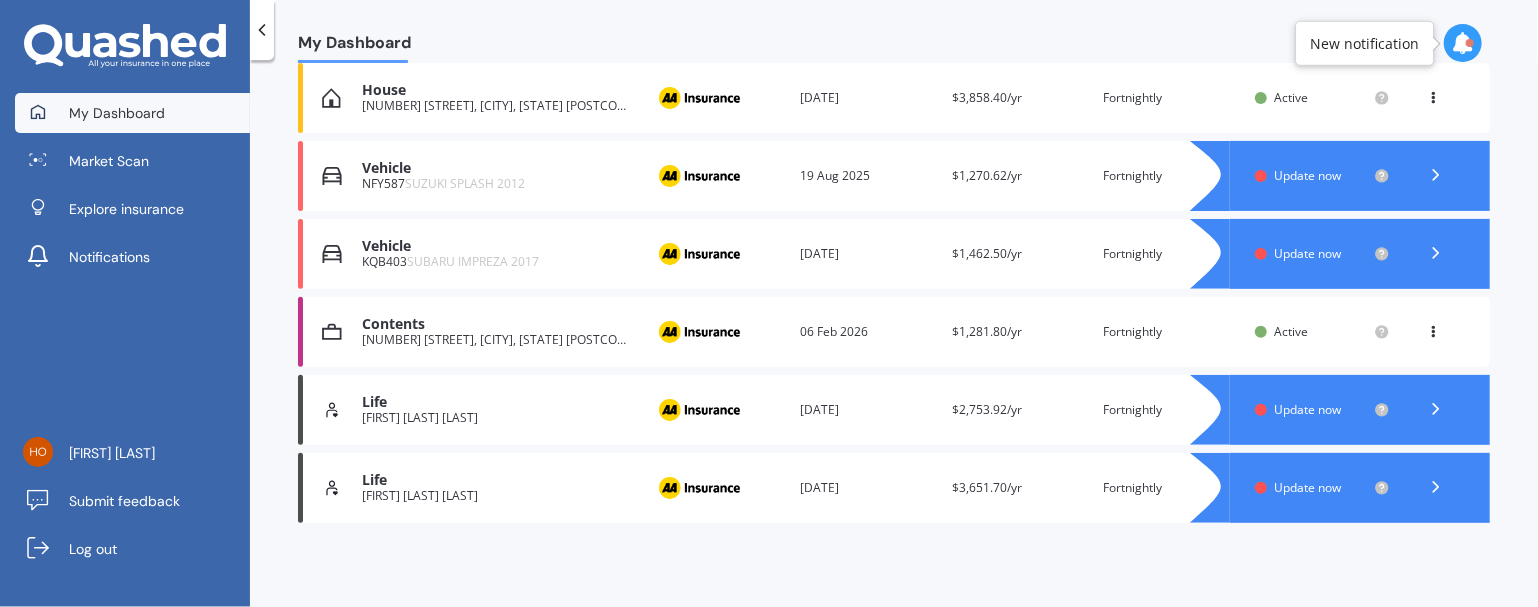 click at bounding box center [1463, 43] 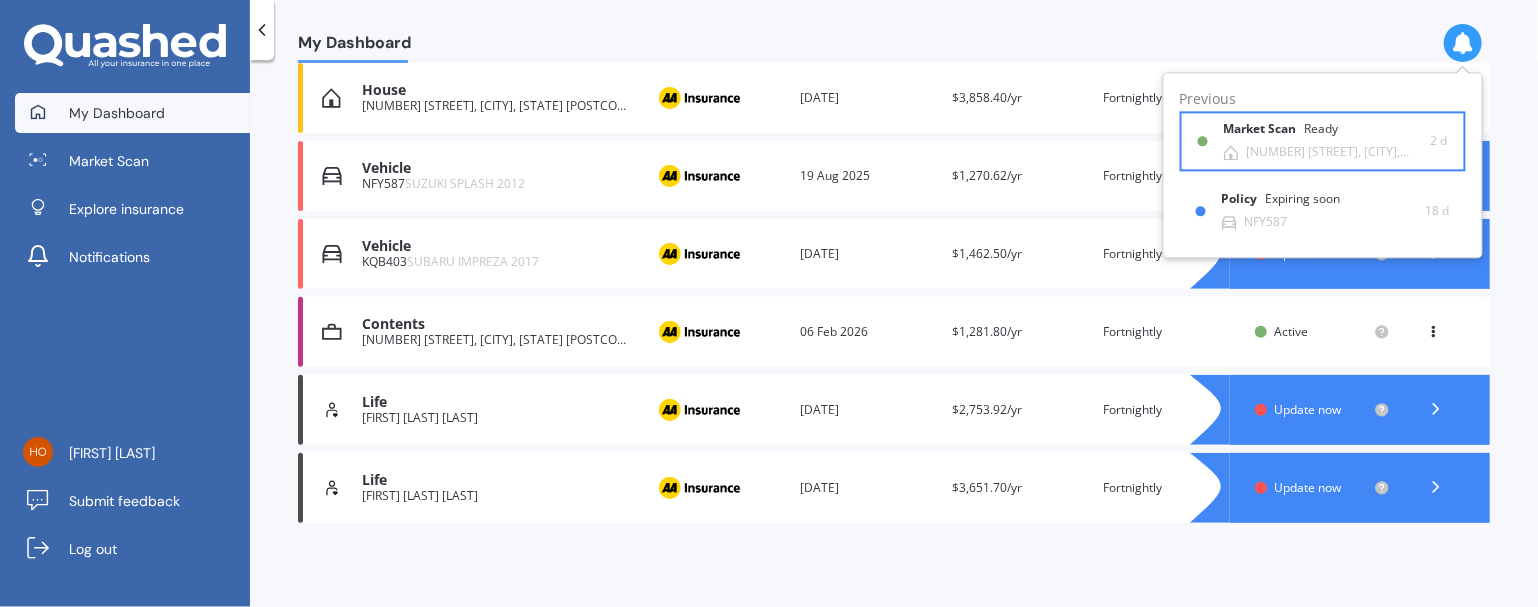 click on "[NUMBER] [STREET], [CITY], [STATE] [POSTCODE]" at bounding box center (1339, 152) 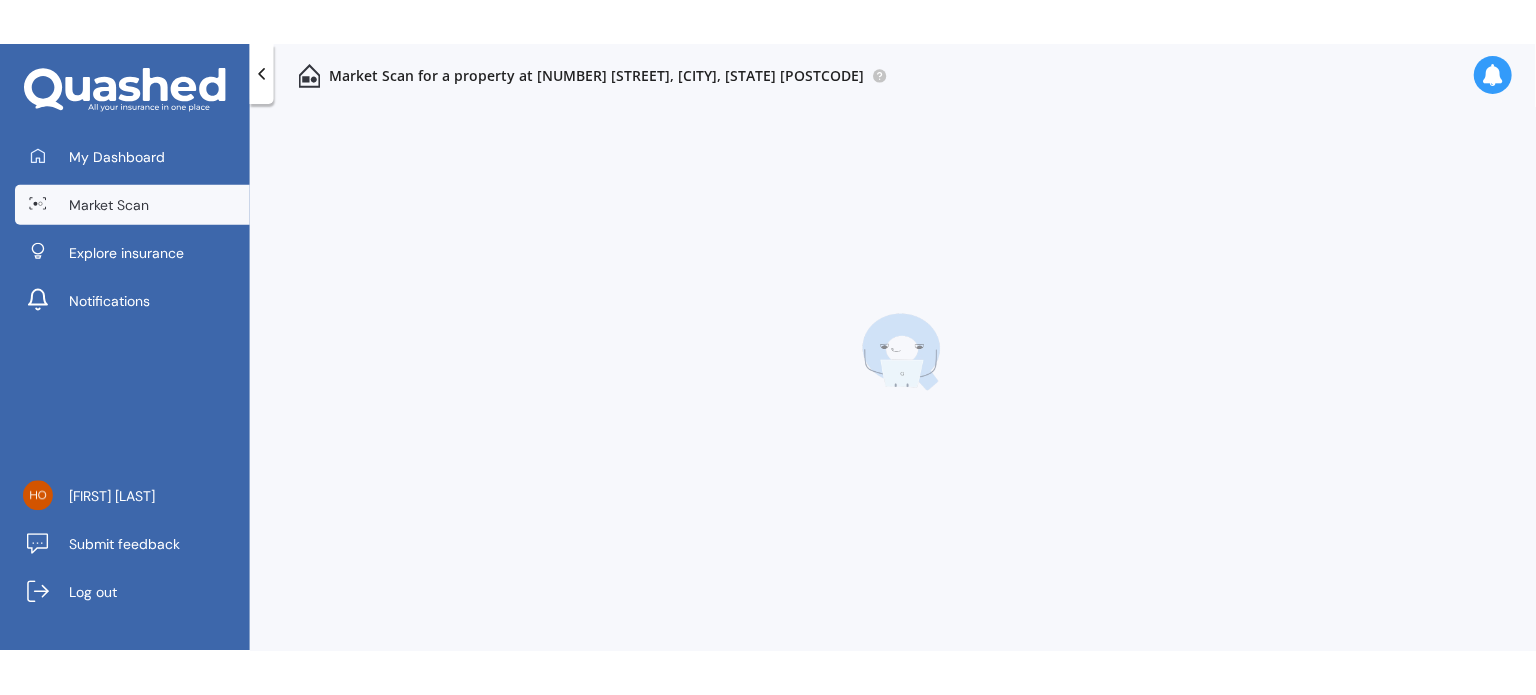 scroll, scrollTop: 0, scrollLeft: 0, axis: both 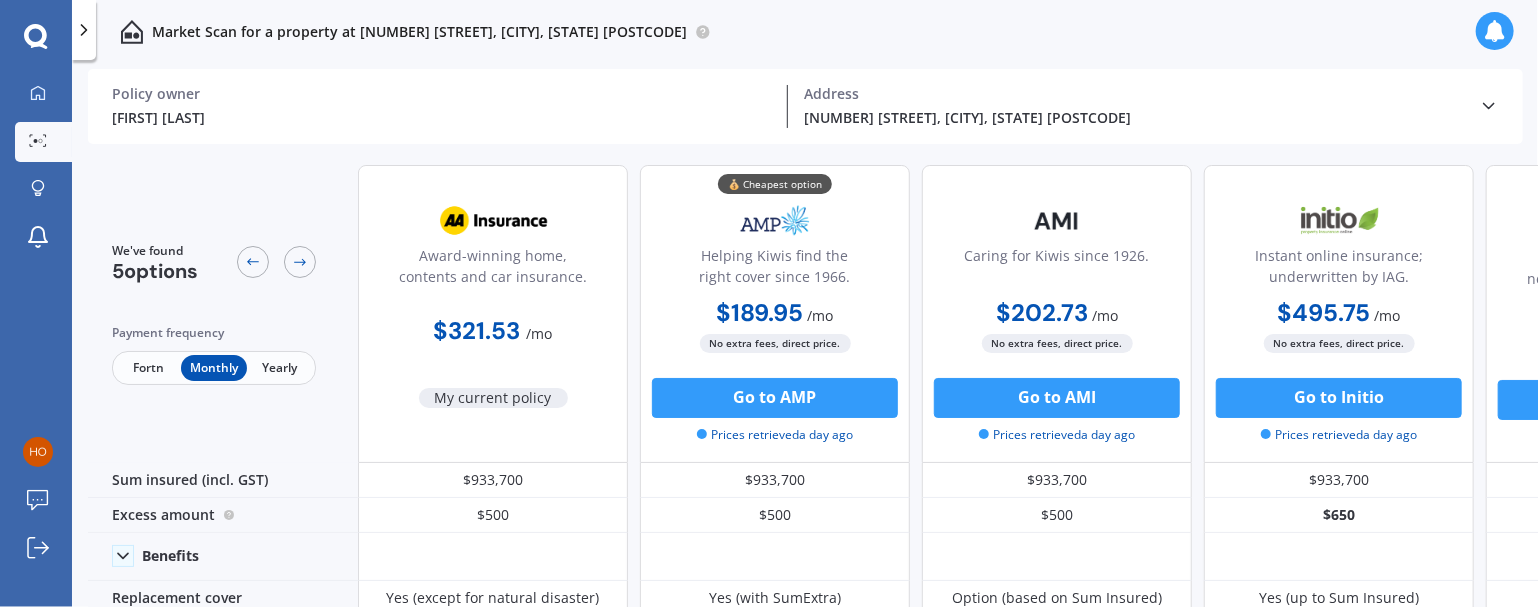 click on "Fortn" at bounding box center (148, 368) 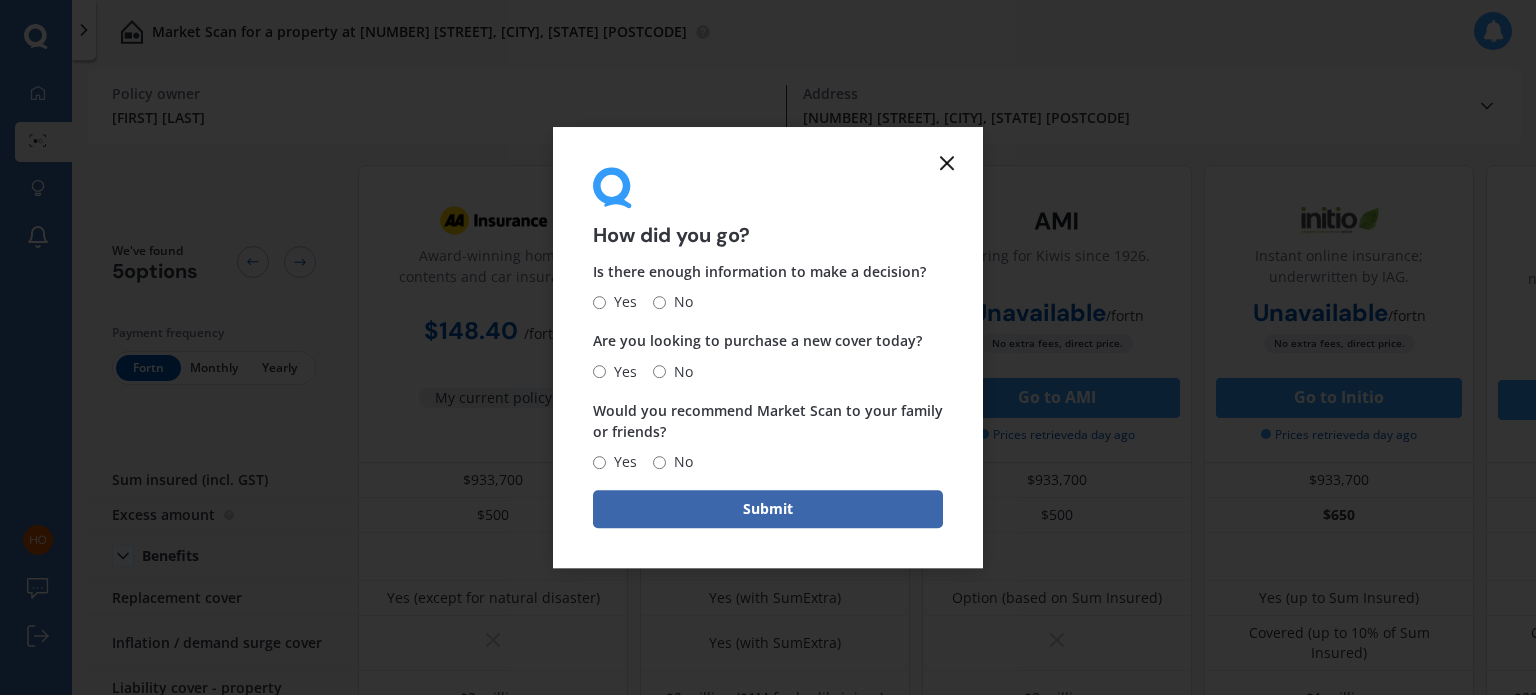 click 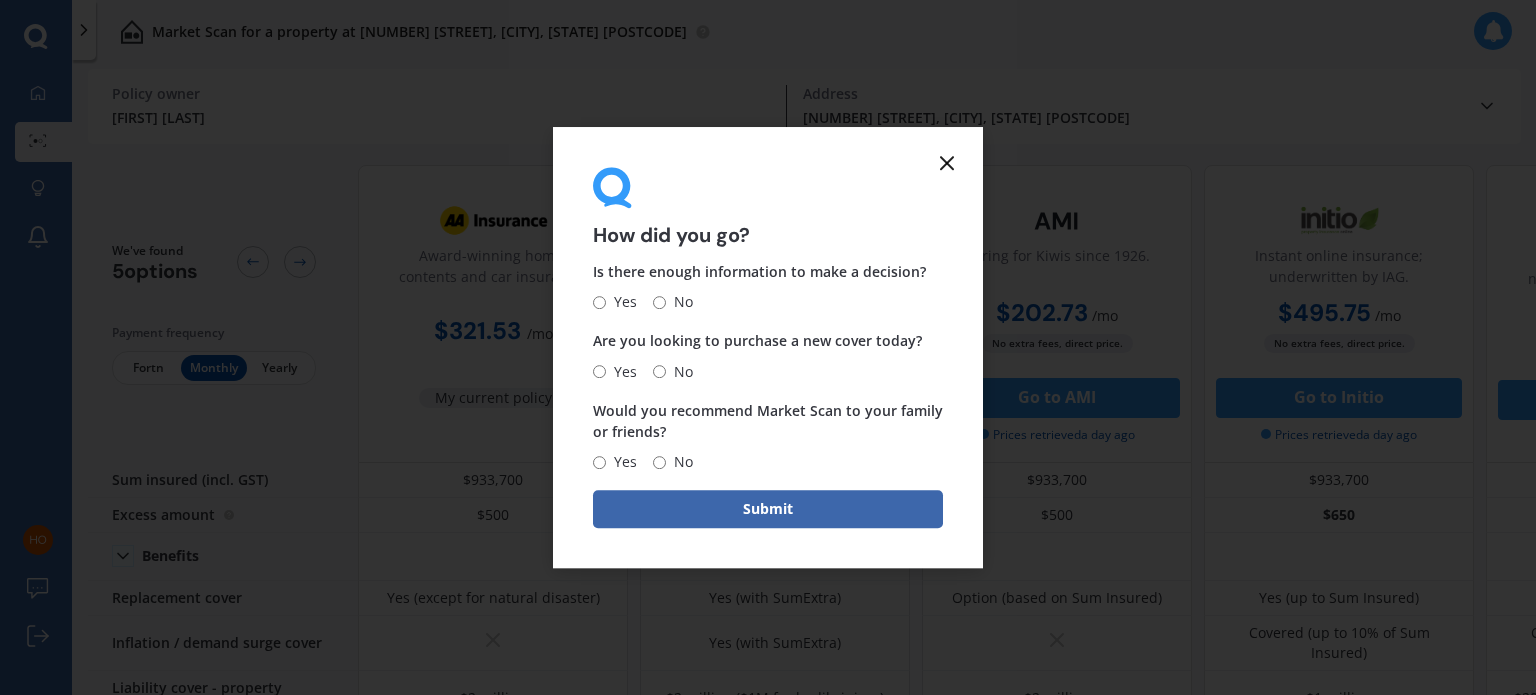 click 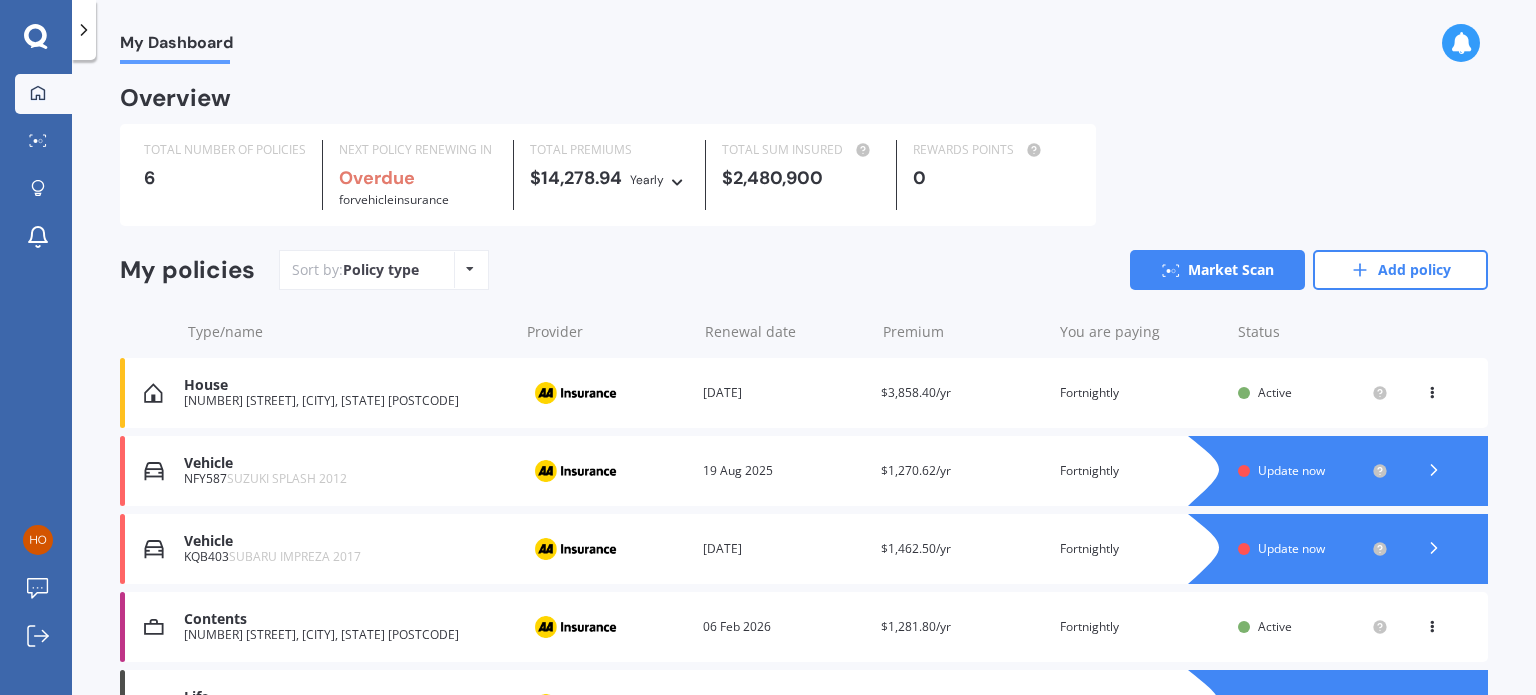 click 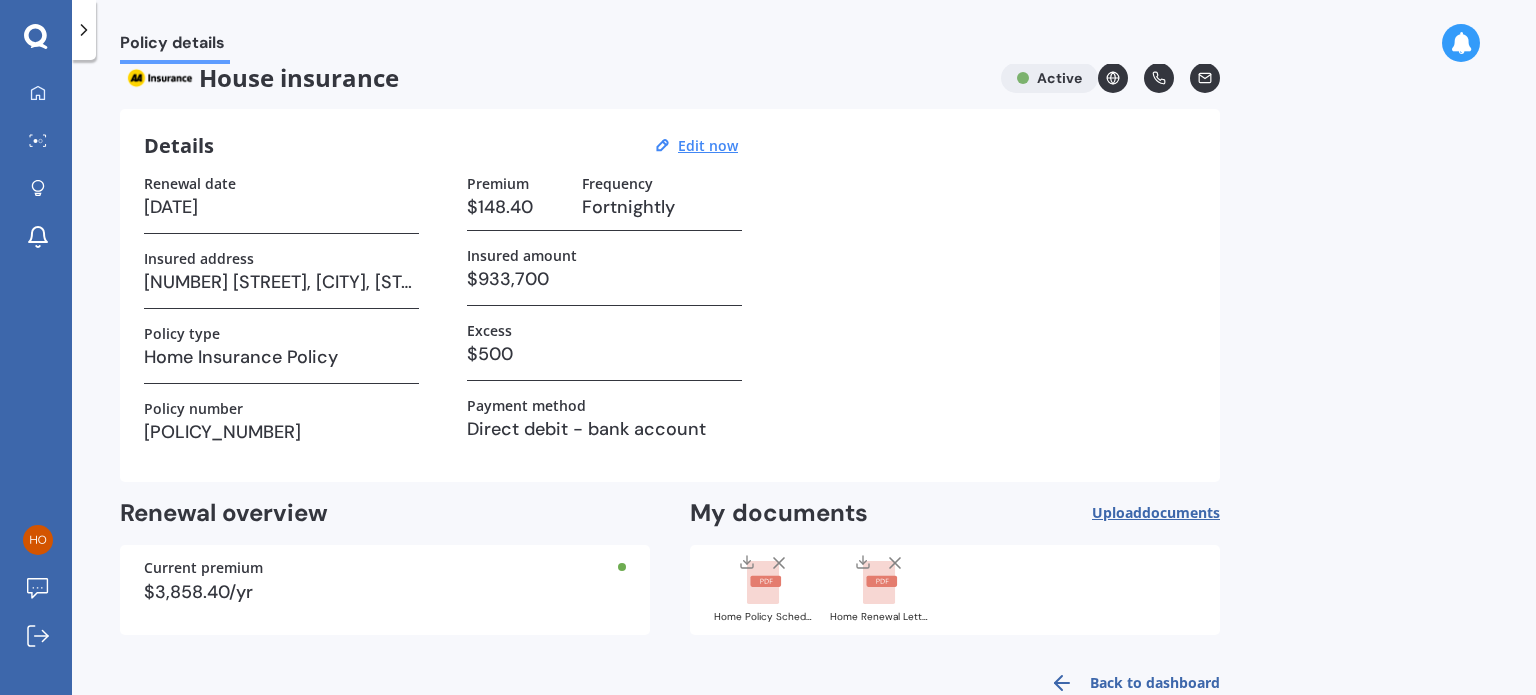 scroll, scrollTop: 0, scrollLeft: 0, axis: both 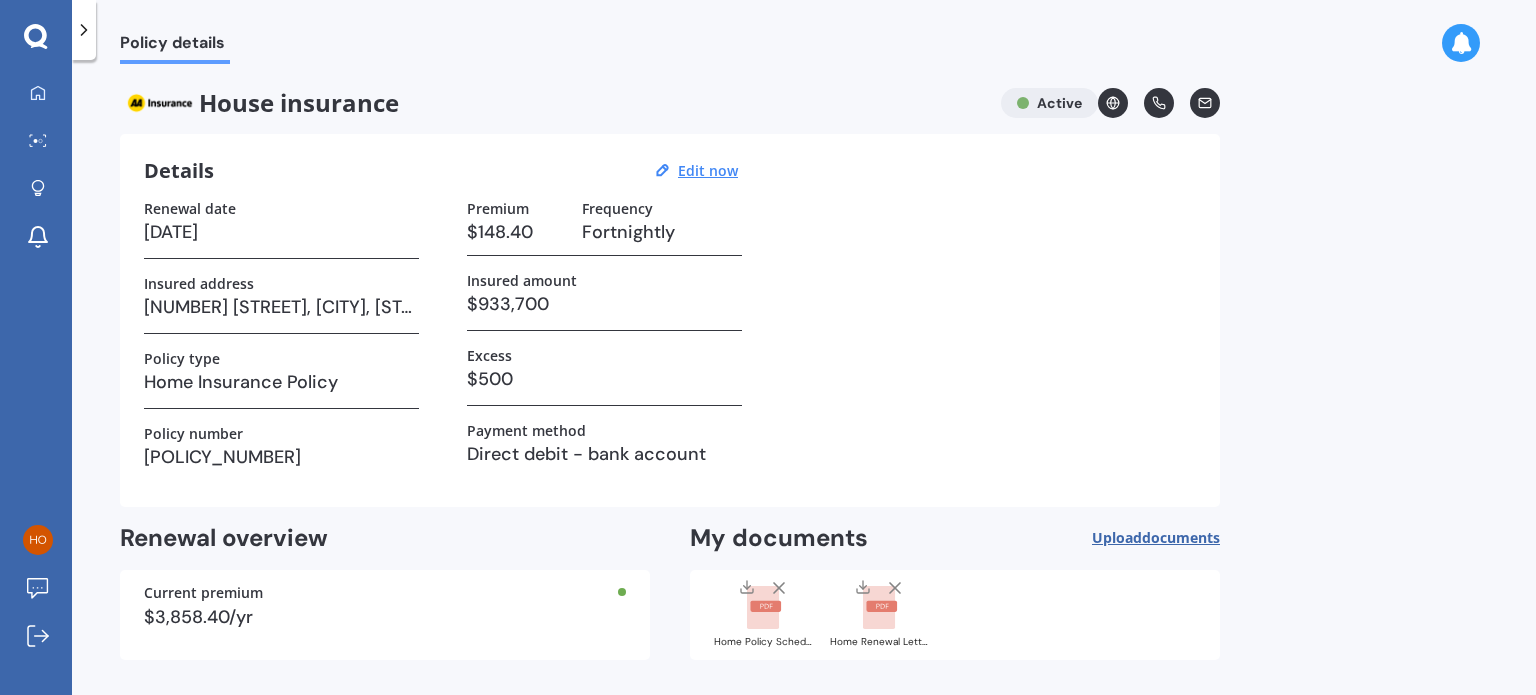 click 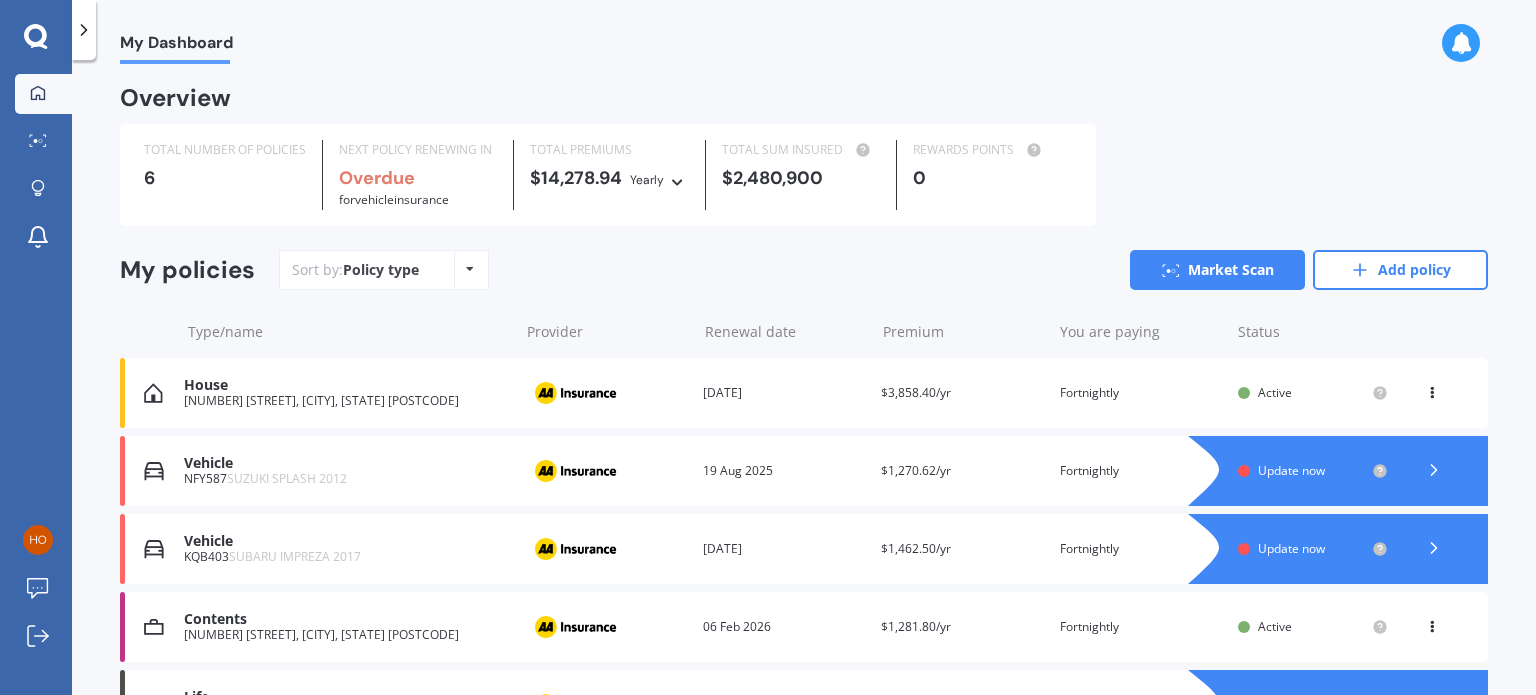 click on "My Dashboard Overview TOTAL NUMBER OF POLICIES 6 NEXT POLICY RENEWING IN Overdue   for  Vehicle  insurance TOTAL PREMIUMS $[AMOUNT] Yearly Yearly Six-Monthly Quarterly Monthly Fortnightly Weekly TOTAL SUM INSURED $[AMOUNT] REWARDS POINTS 0 My policies Sort by:  Policy type Policy type Alphabetical Date added Renewing next Market Scan Add policy Type/name Provider Renewal date Premium You are paying Status House [NUMBER] [STREET], [CITY], [STATE] [POSTCODE] Provider Renewal date [DATE] Premium $[AMOUNT]/yr You are paying Fortnightly Status Active View option View policy Delete House [NUMBER] [STREET], [CITY], [STATE] [POSTCODE] Provider Renewal date [DATE] Premium $[AMOUNT]/yr You are paying Fortnightly Status Active View option View policy Delete Vehicle NFY587  SUZUKI SPLASH 2012 Provider Renewal date [DATE] Premium $[AMOUNT]/yr You are paying Fortnightly Status Update now Vehicle NFY587  SUZUKI SPLASH 2012 Provider Renewal date [DATE] Premium $[AMOUNT]/yr You are paying Fortnightly" at bounding box center [804, 381] 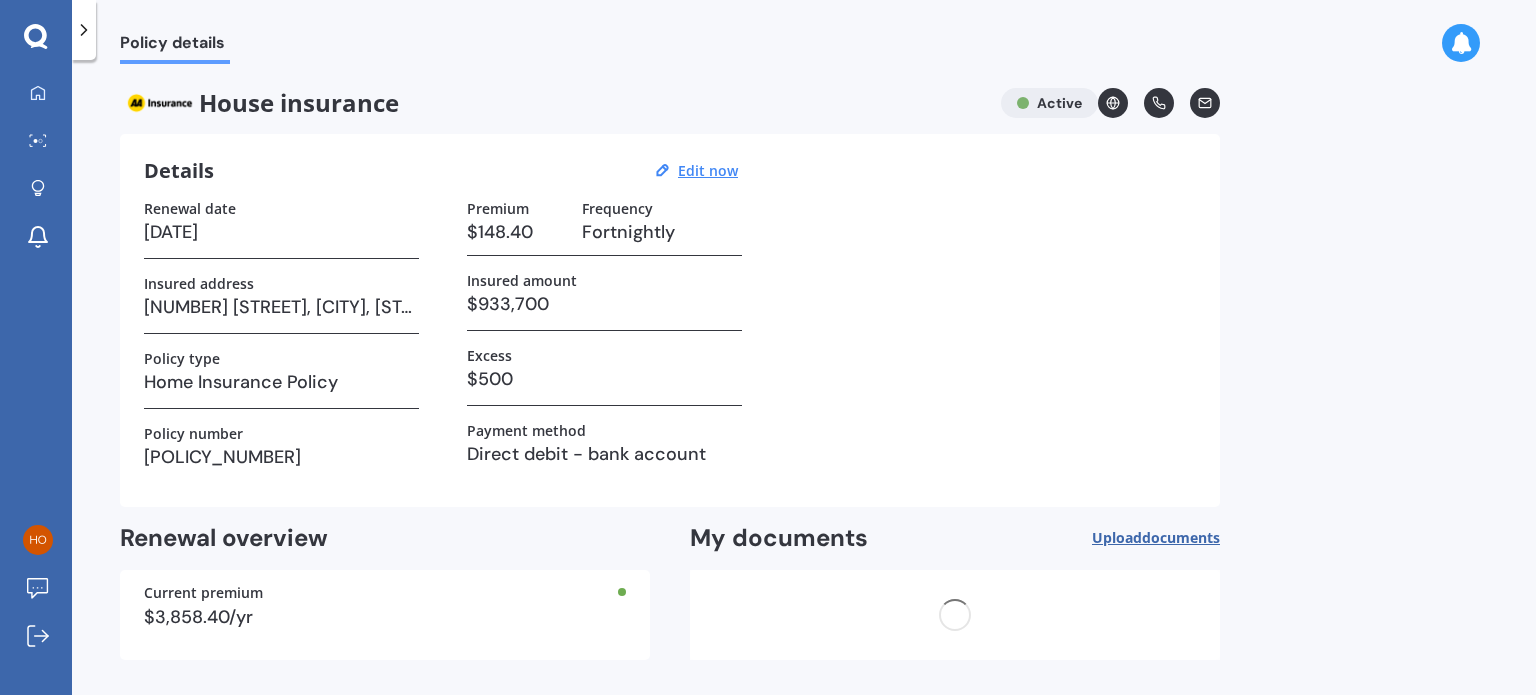 click on "Policy details House insurance Active Details Edit now Renewal date [DATE] Insured address [NUMBER] [STREET], [CITY], [STATE] [POSTCODE] Policy type Home Insurance Policy Policy number [POLICY_NUMBER] Premium $[AMOUNT] Frequency Fortnightly Insured amount $[AMOUNT] Excess $[AMOUNT] Payment method Direct debit - bank account Renewal overview Current premium $[AMOUNT]/yr My documents Upload  documents Back to dashboard" at bounding box center [804, 381] 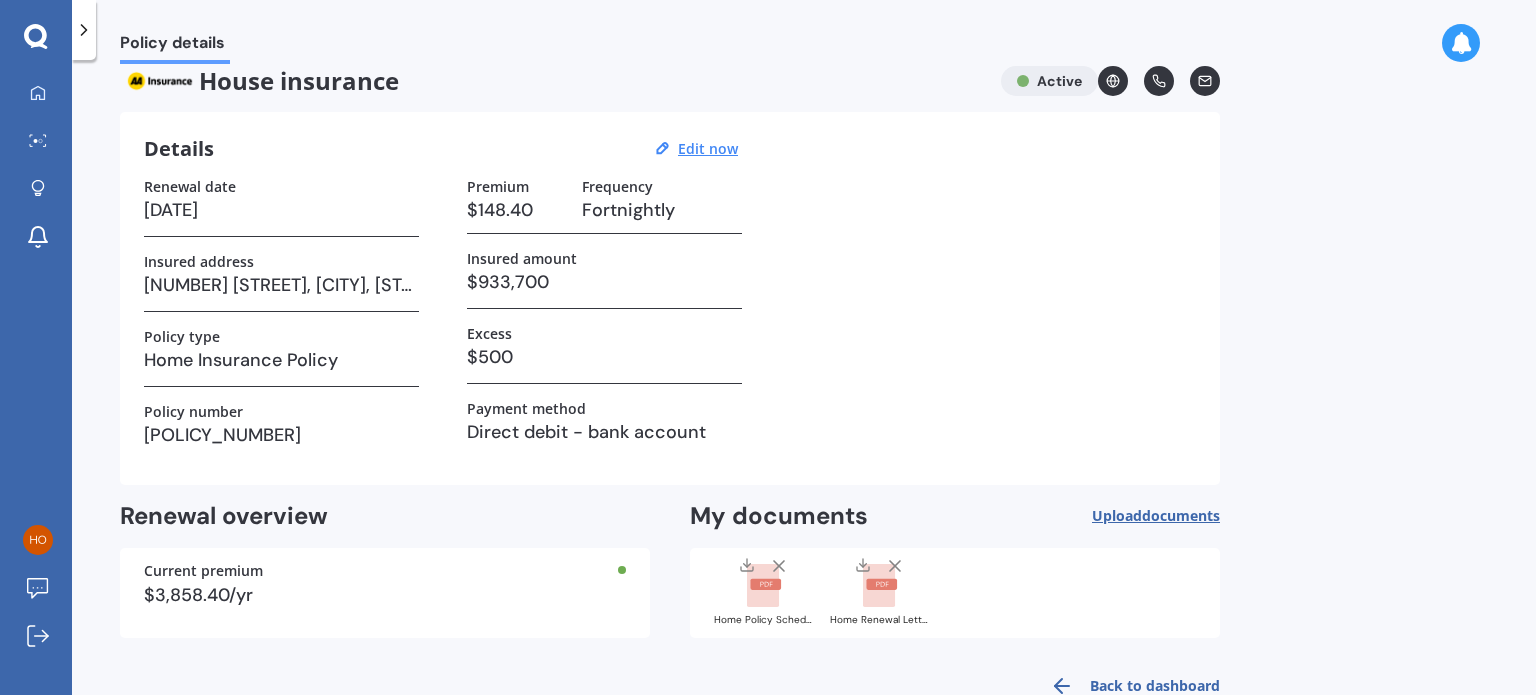 scroll, scrollTop: 0, scrollLeft: 0, axis: both 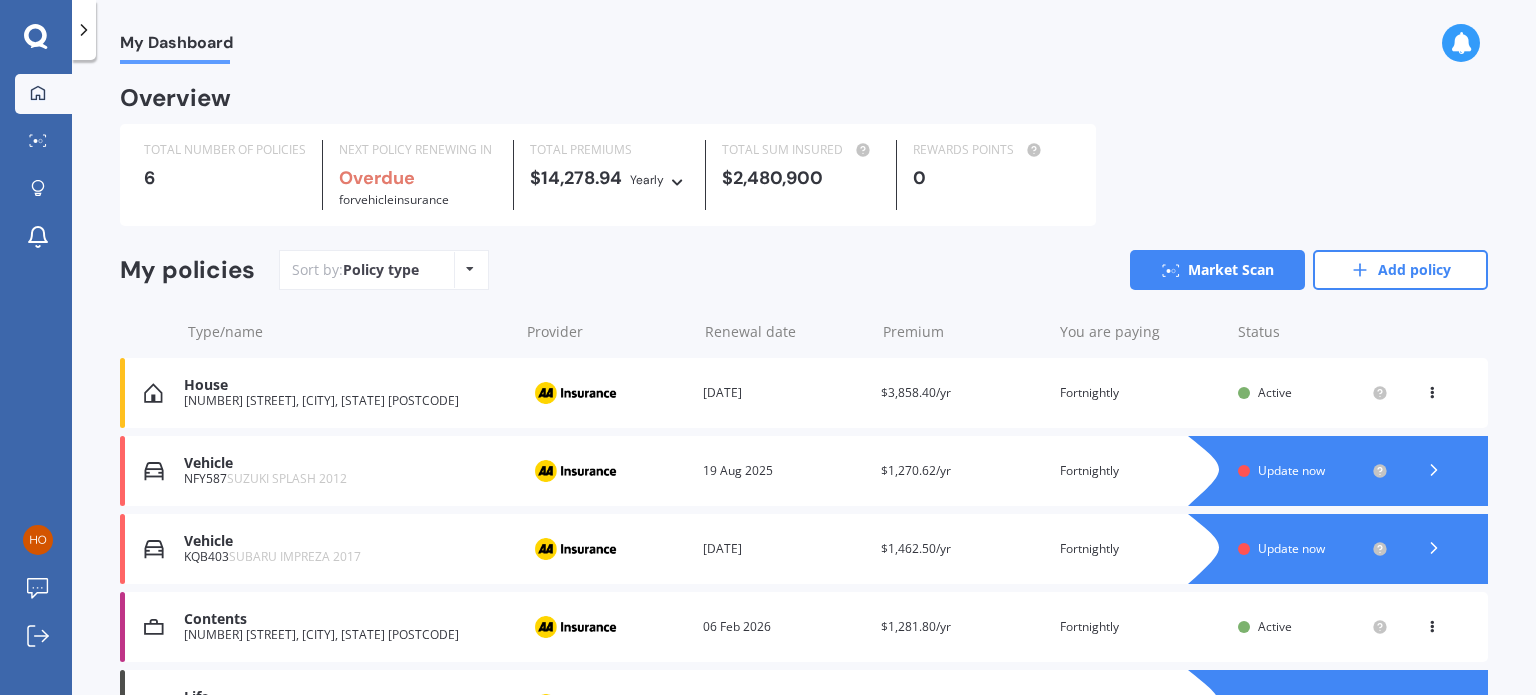 click on "[NUMBER] [STREET], [CITY], [STATE] [POSTCODE]" at bounding box center (346, 401) 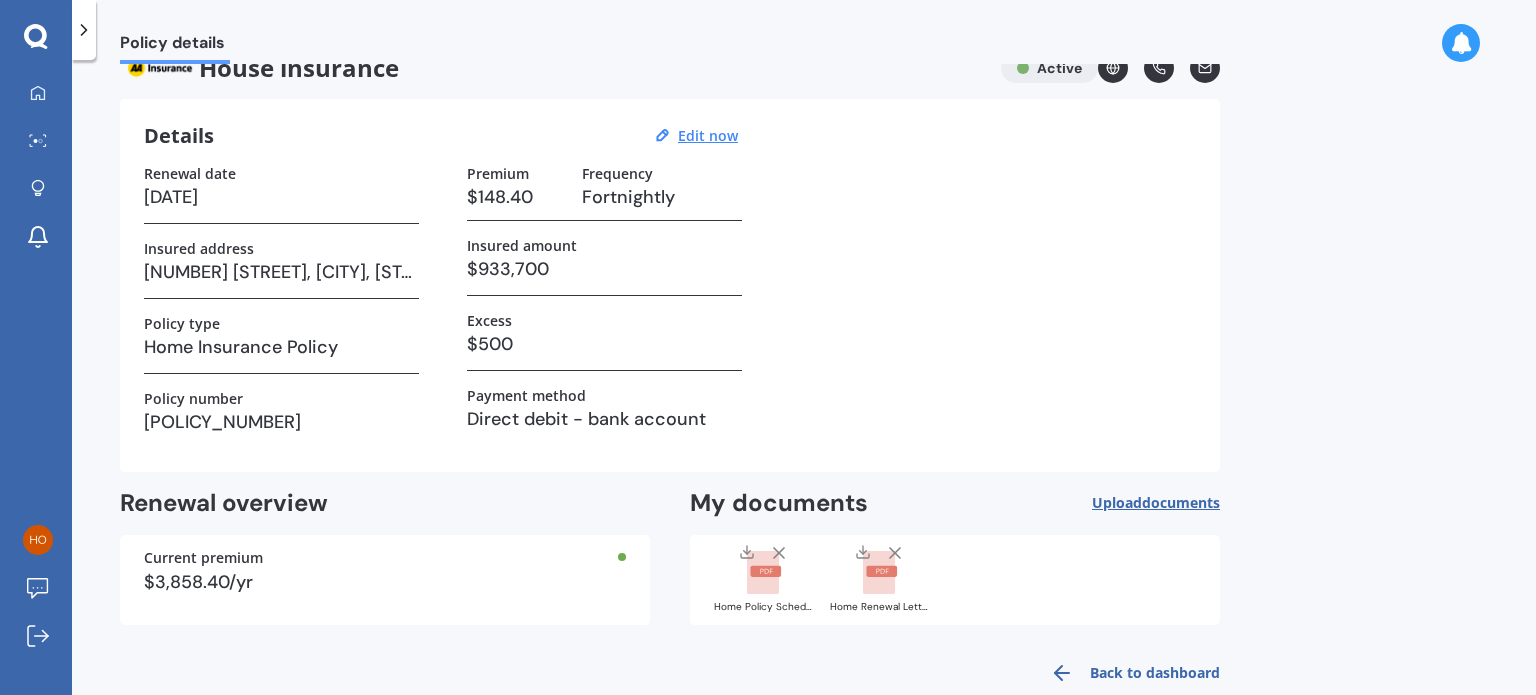scroll, scrollTop: 0, scrollLeft: 0, axis: both 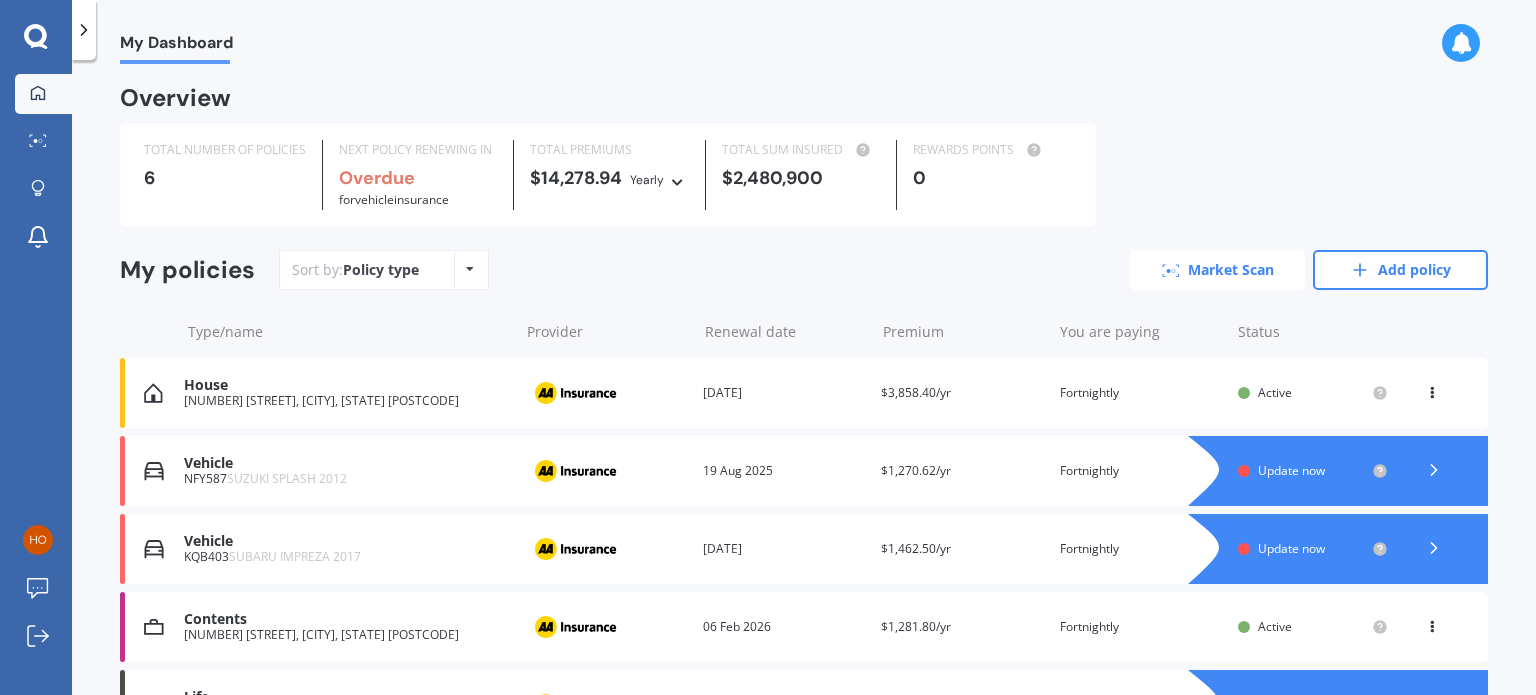 click on "Market Scan" at bounding box center [1217, 270] 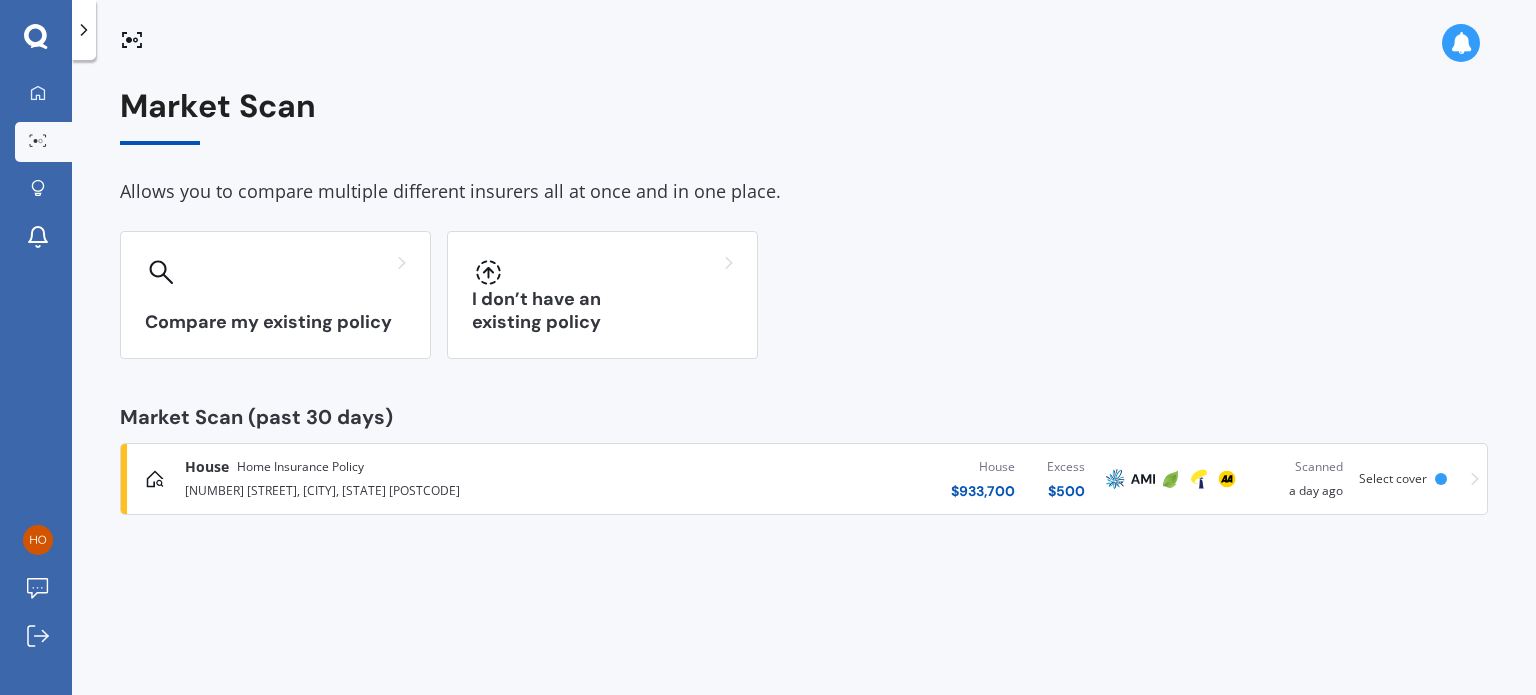 click on "Home Insurance Policy" at bounding box center (300, 467) 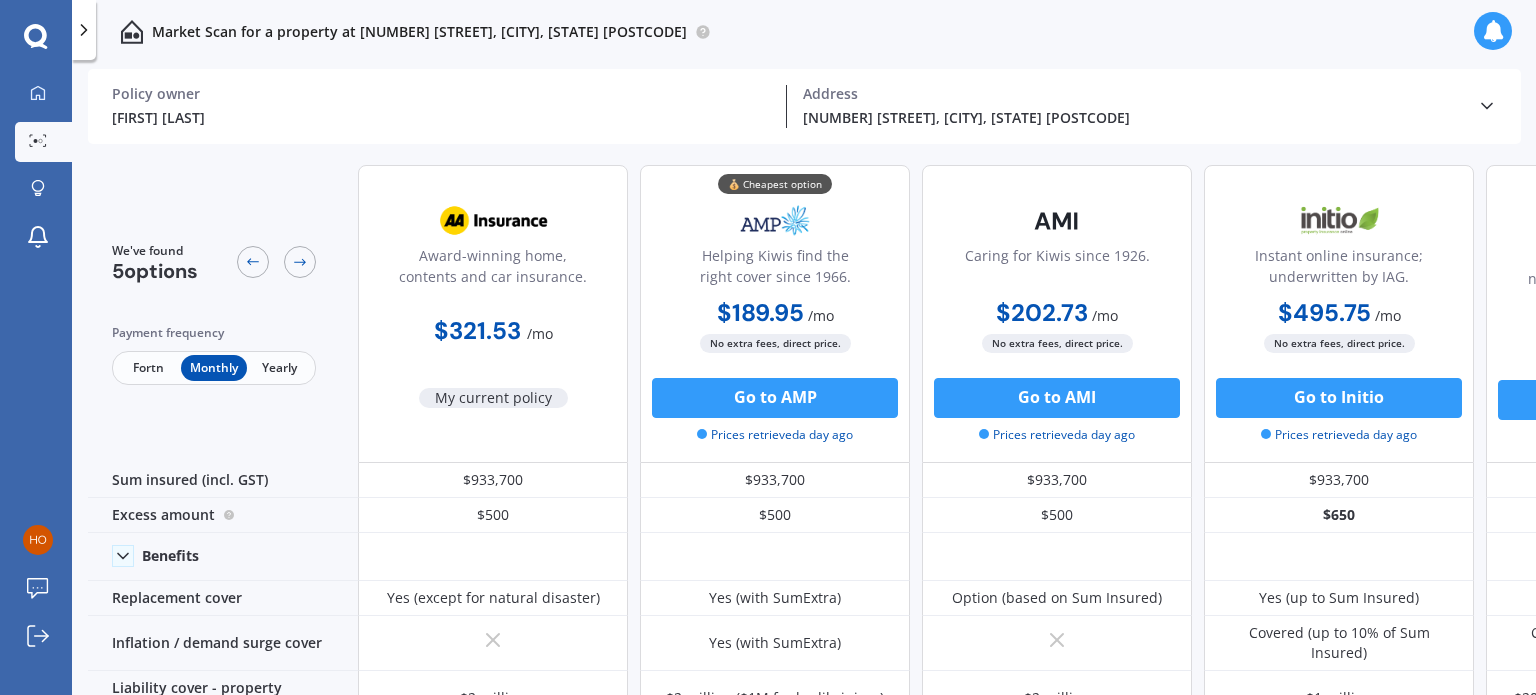click on "Fortn" at bounding box center [148, 368] 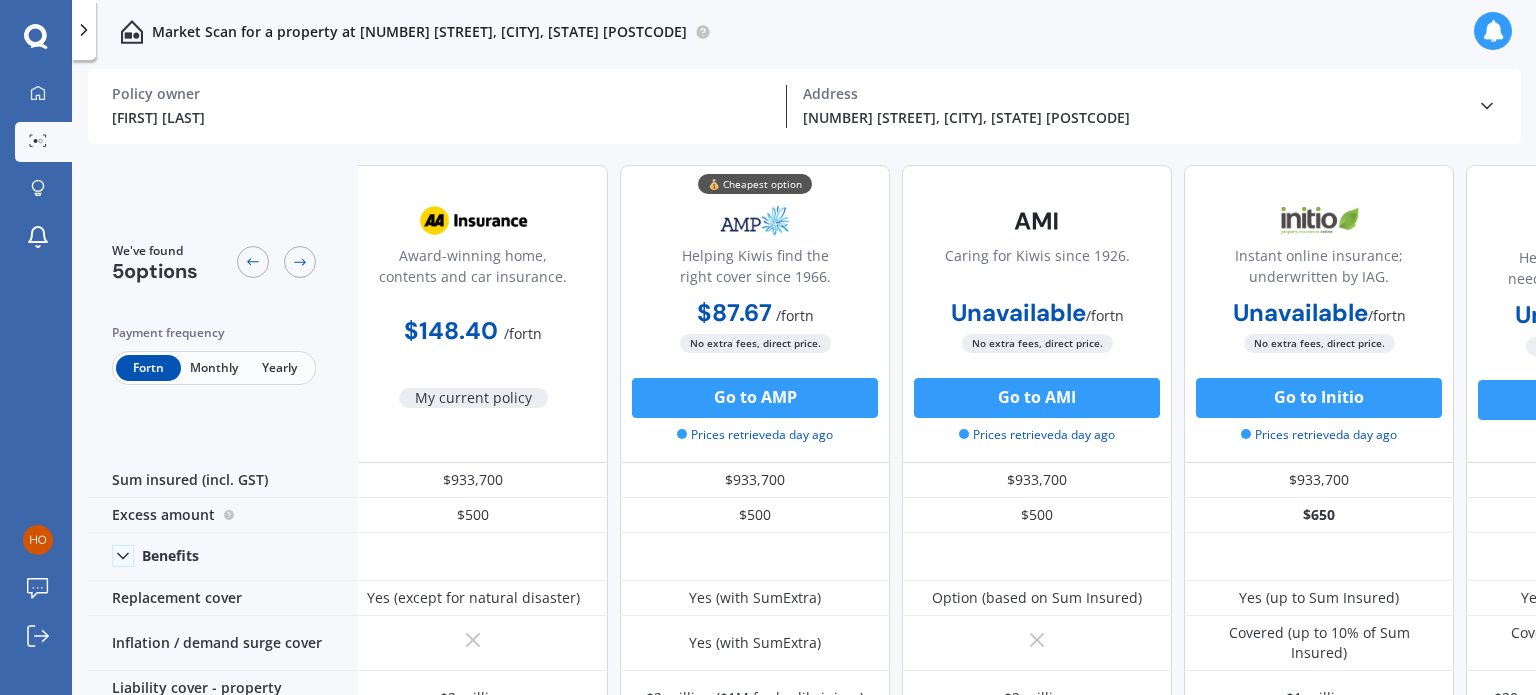 scroll, scrollTop: 0, scrollLeft: 0, axis: both 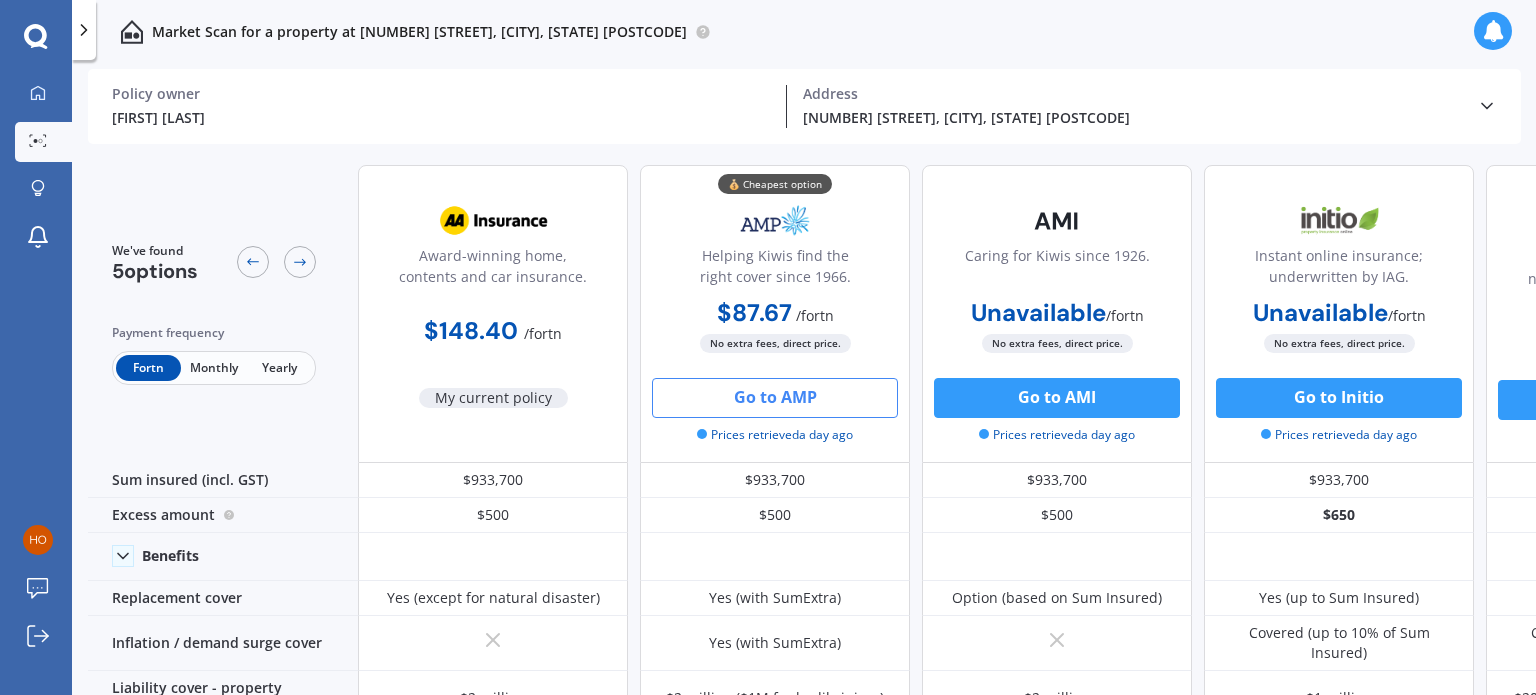 click on "Go to AMP" at bounding box center [775, 398] 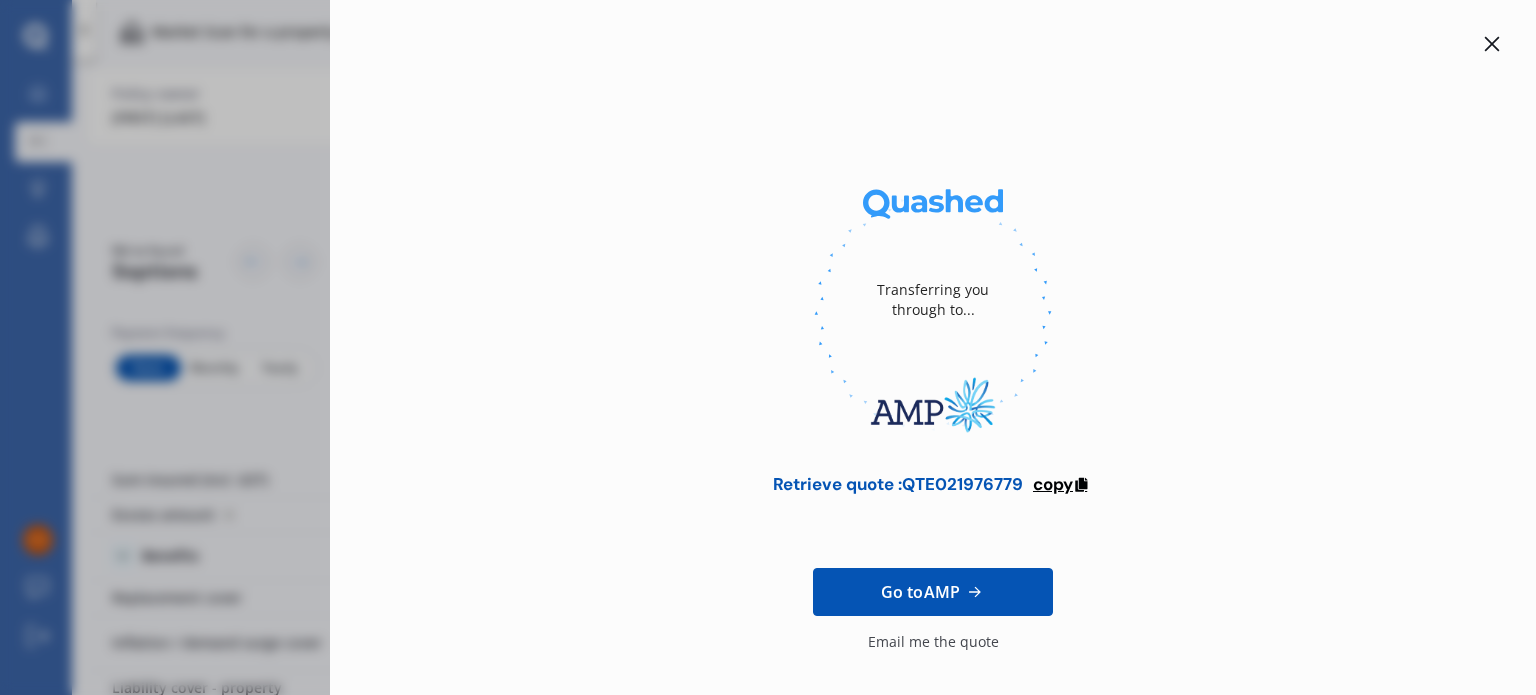 click on "copy" at bounding box center [1053, 484] 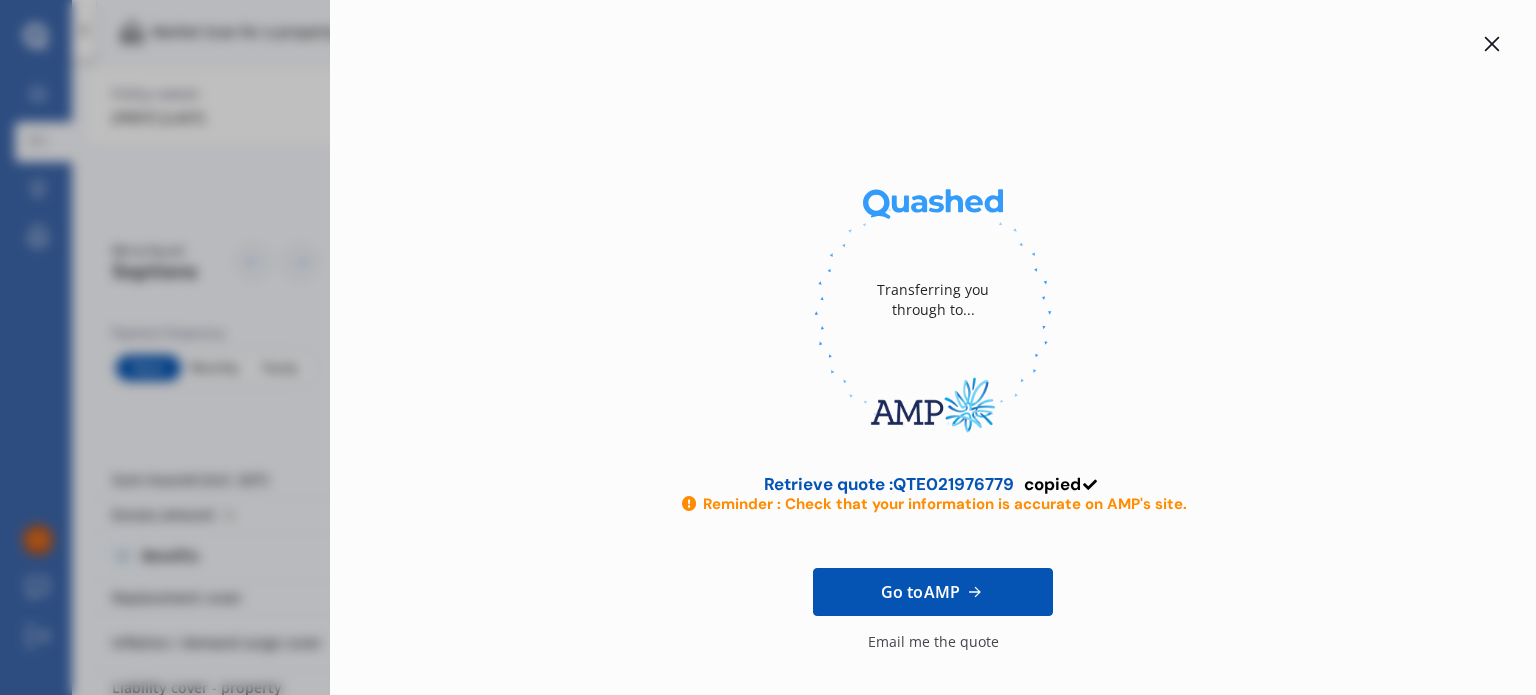 click on "Go to  AMP" at bounding box center (920, 592) 